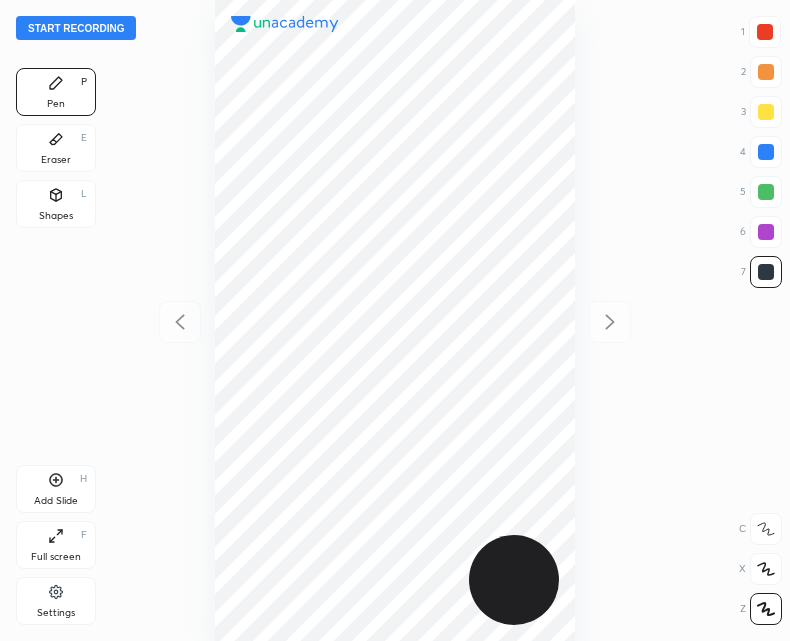 scroll, scrollTop: 0, scrollLeft: 0, axis: both 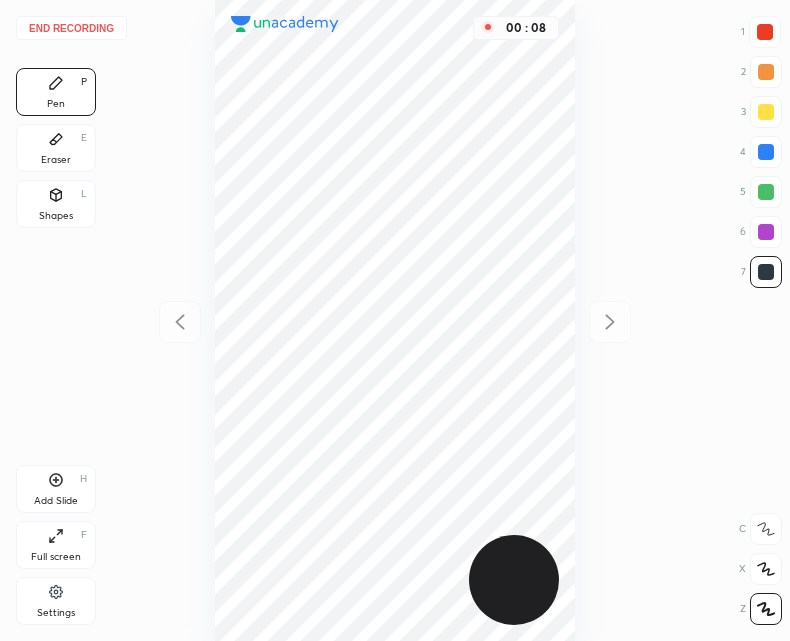 click on "Shapes" at bounding box center (56, 216) 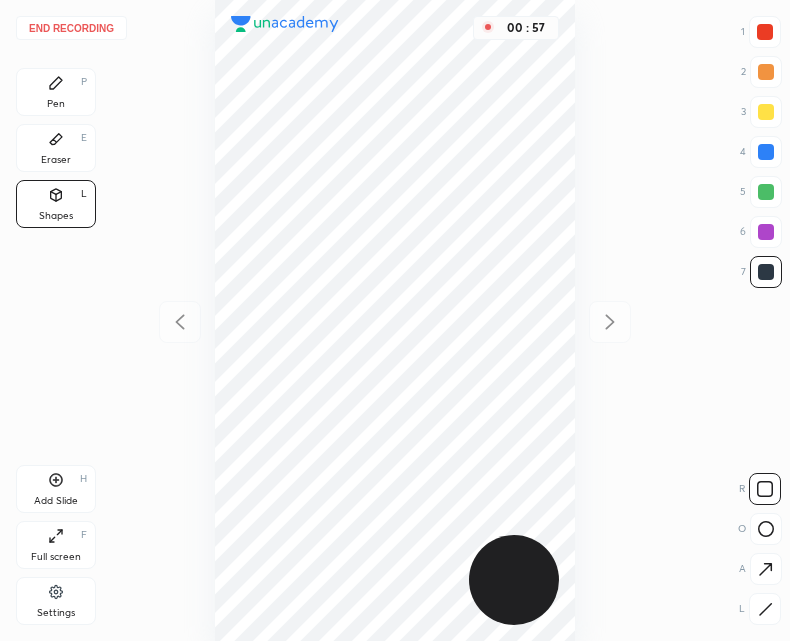 click on "End recording" at bounding box center (71, 28) 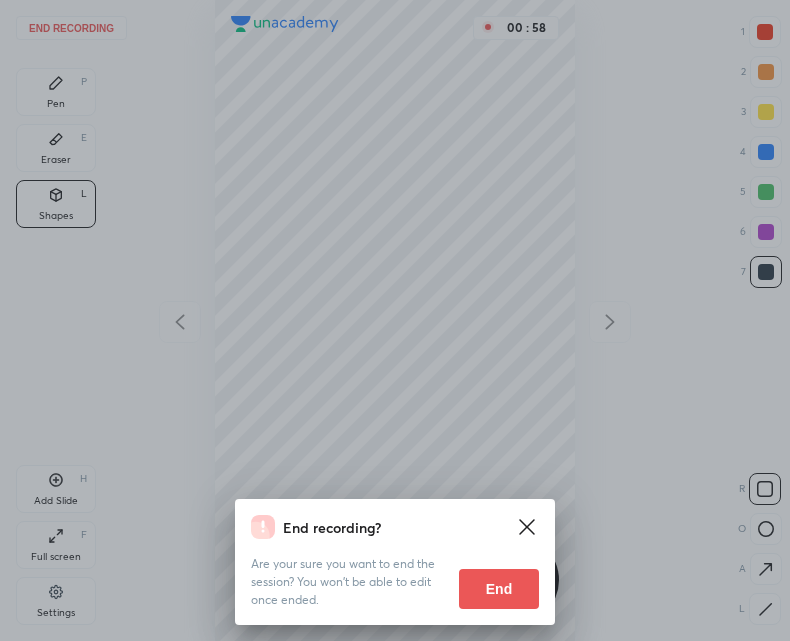 click on "End" at bounding box center (499, 589) 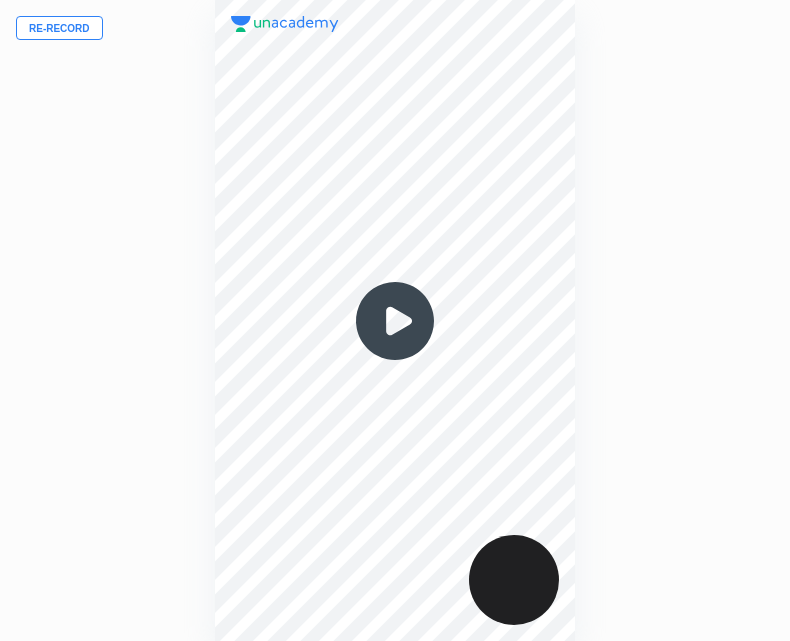 click on "Re-record" at bounding box center (59, 28) 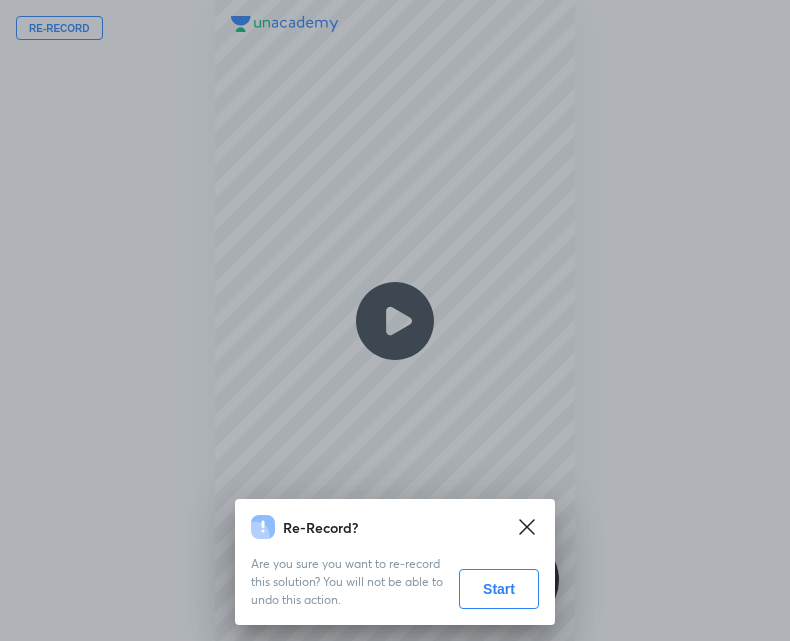 click on "Start" at bounding box center (499, 589) 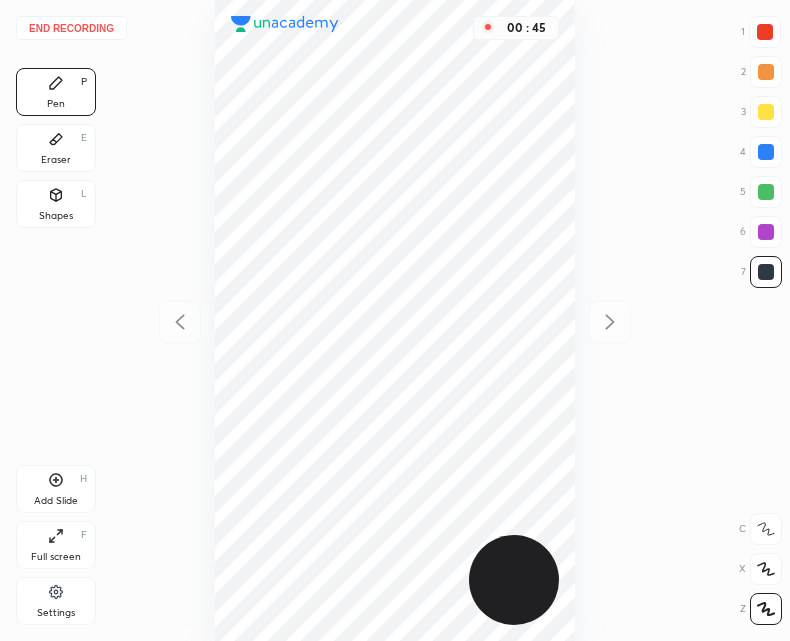 click on "Shapes" at bounding box center [56, 216] 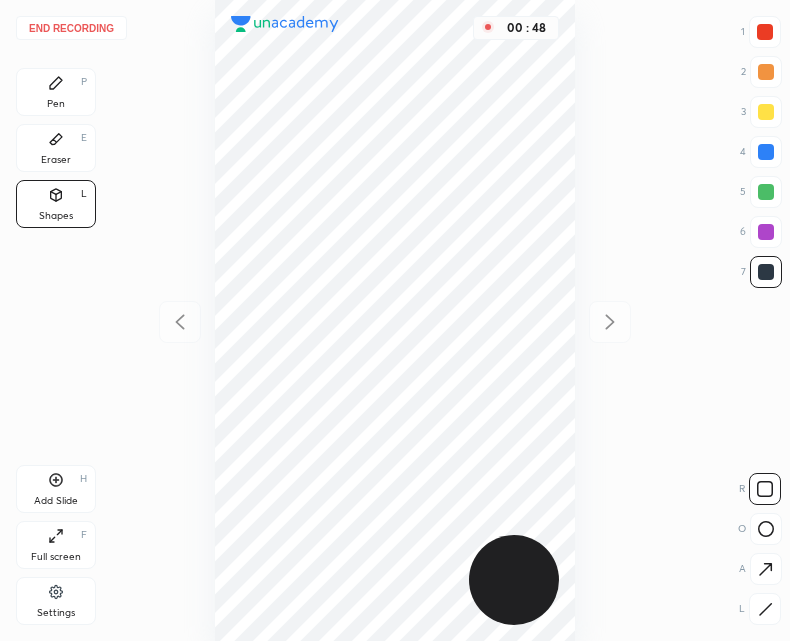 click 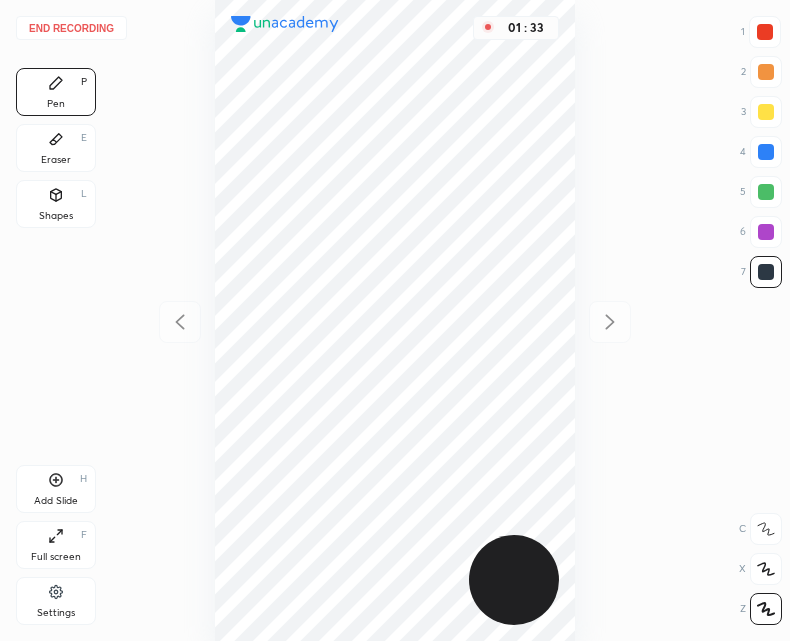 click on "Shapes" at bounding box center [56, 216] 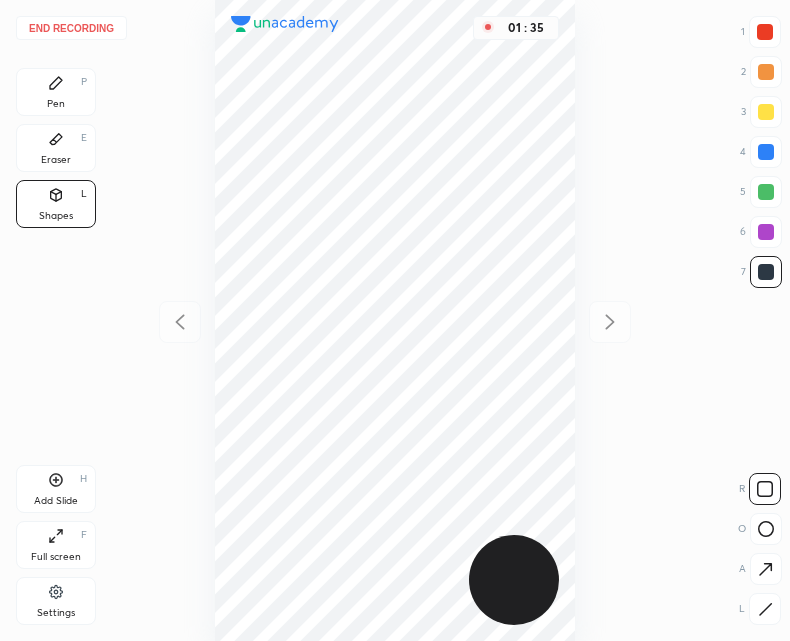 click on "Pen P" at bounding box center (56, 92) 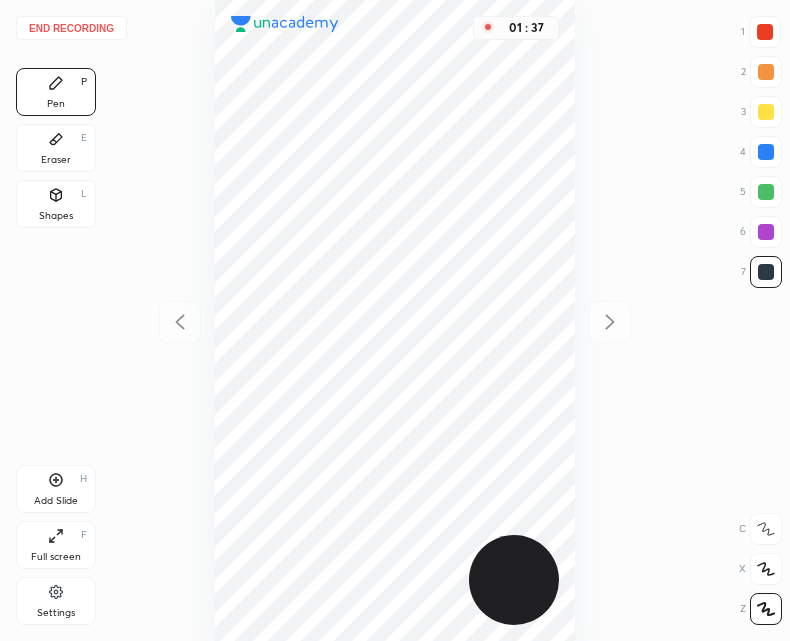 click on "Add Slide" at bounding box center (56, 501) 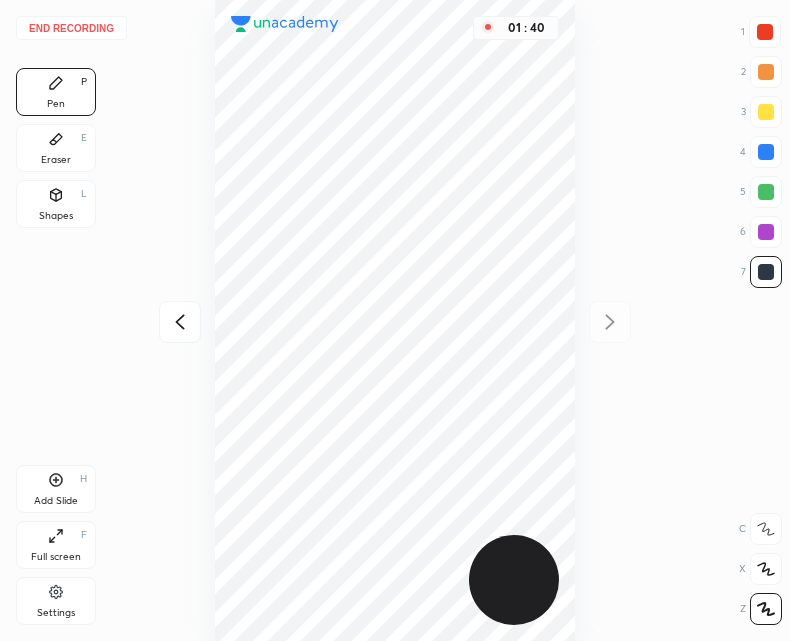 click 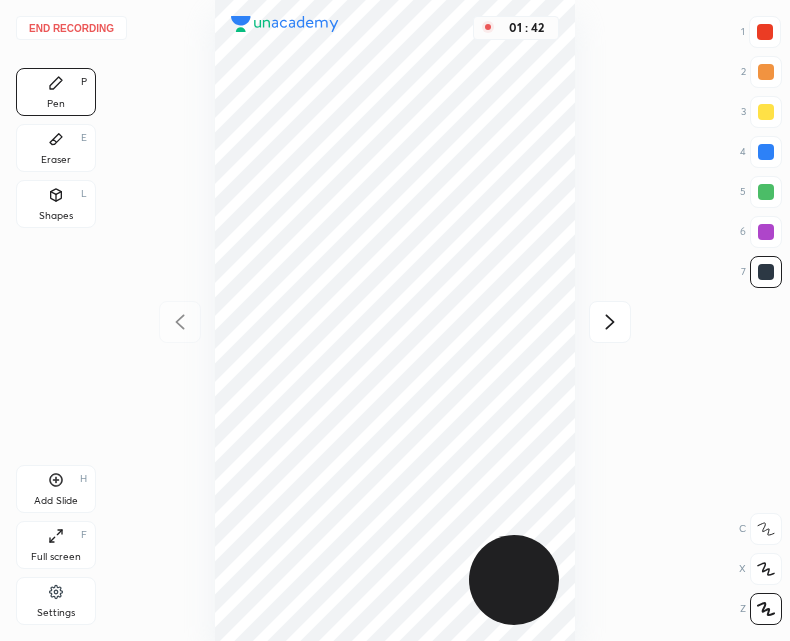 click 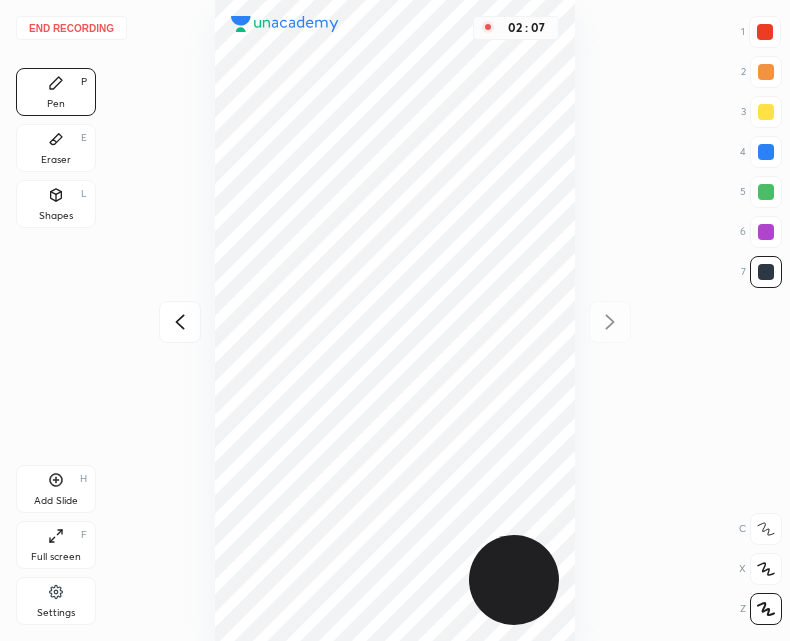 click 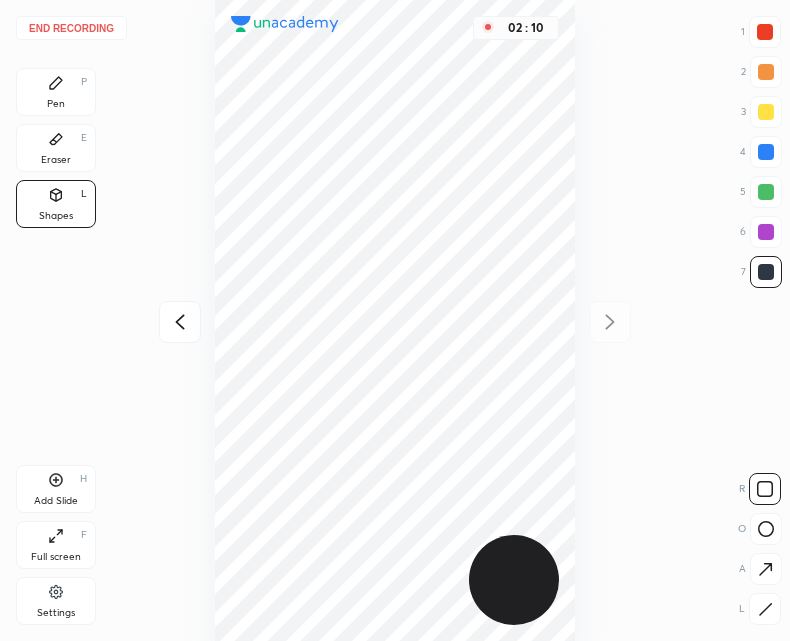 click on "Pen P" at bounding box center (56, 92) 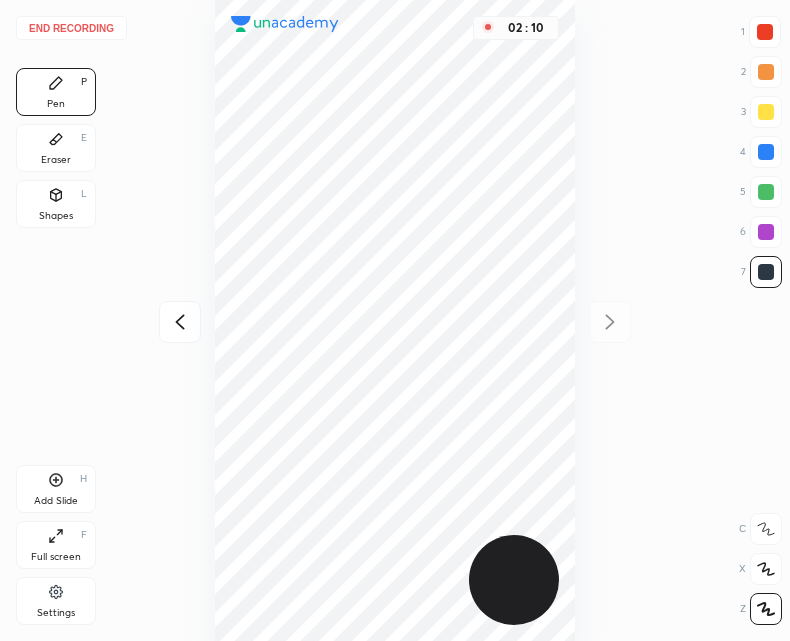 click 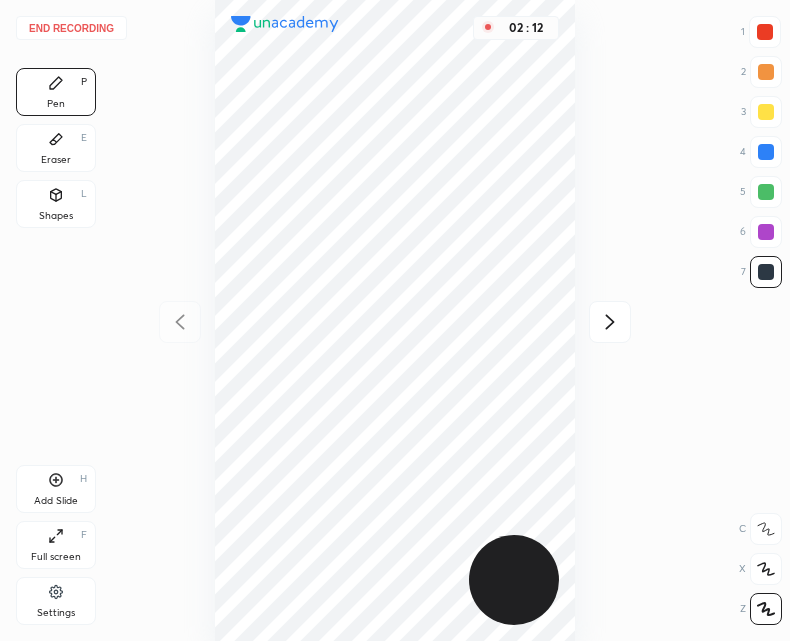 click on "Shapes L" at bounding box center (56, 204) 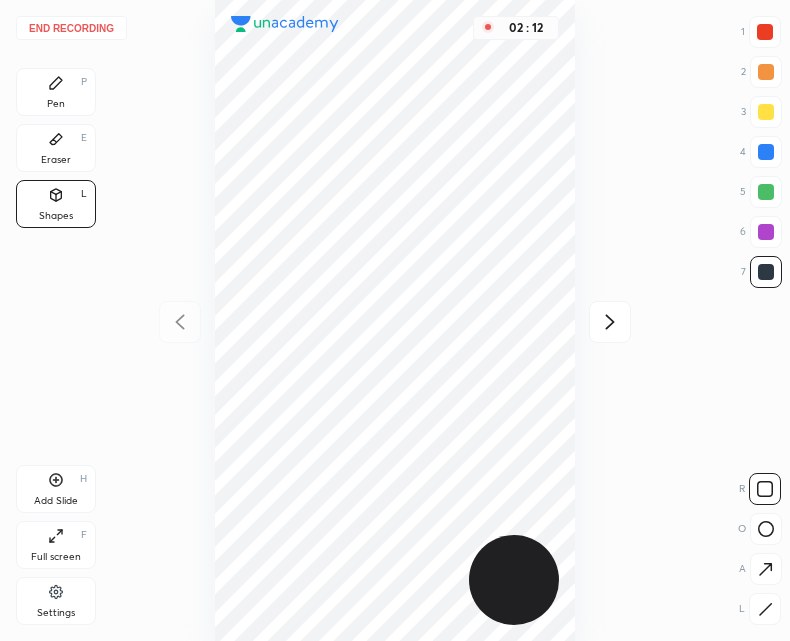click on "Pen P Eraser E Shapes L" at bounding box center (56, 152) 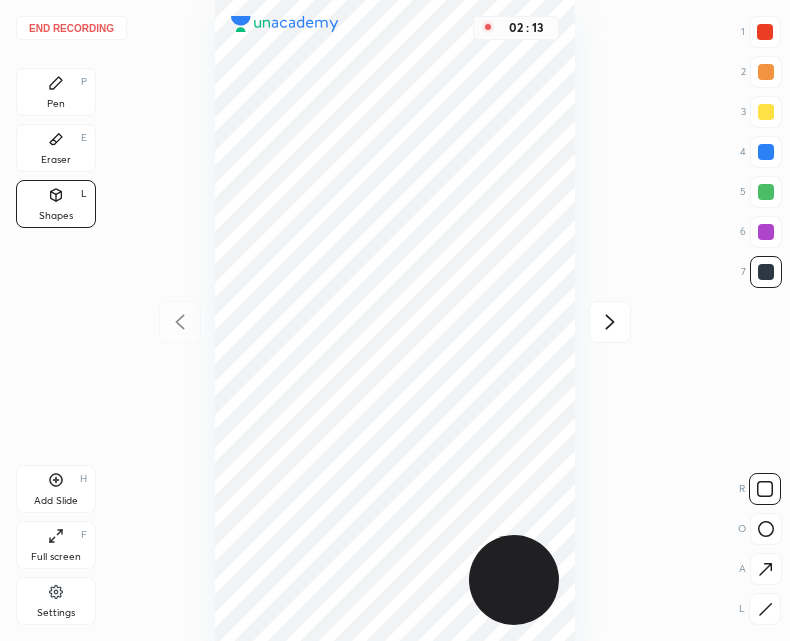 click on "Pen P" at bounding box center (56, 92) 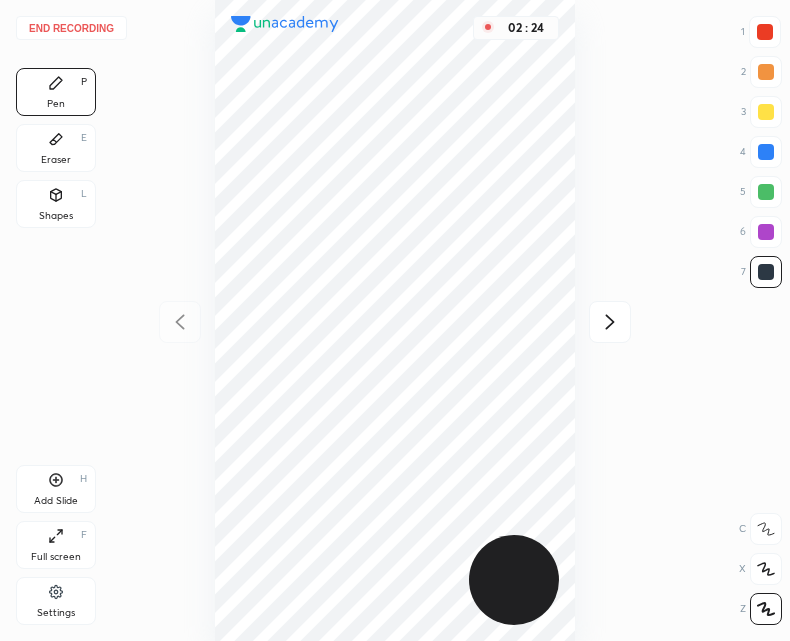 click 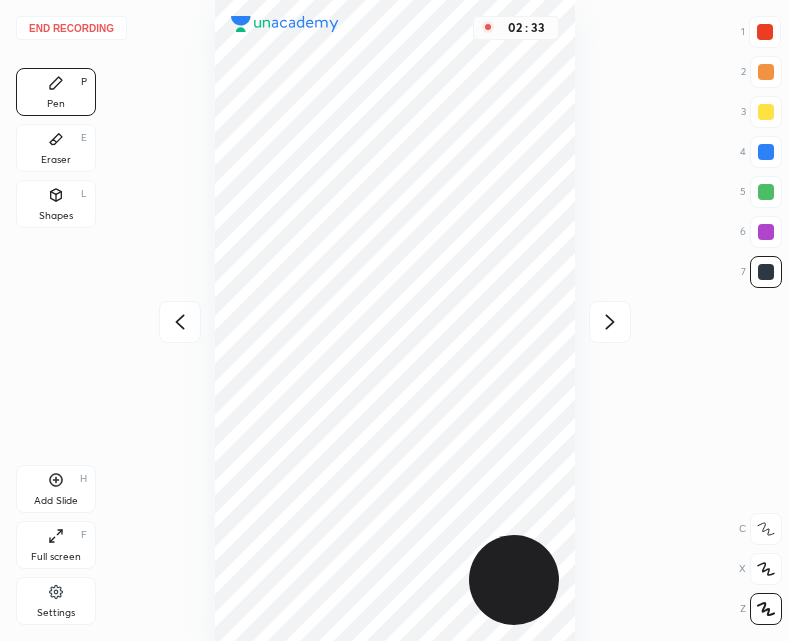 click 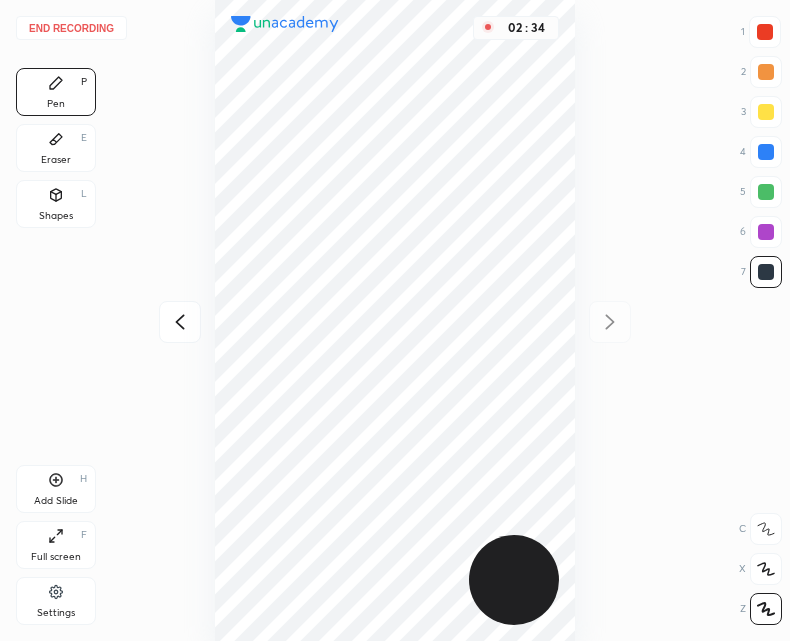 click 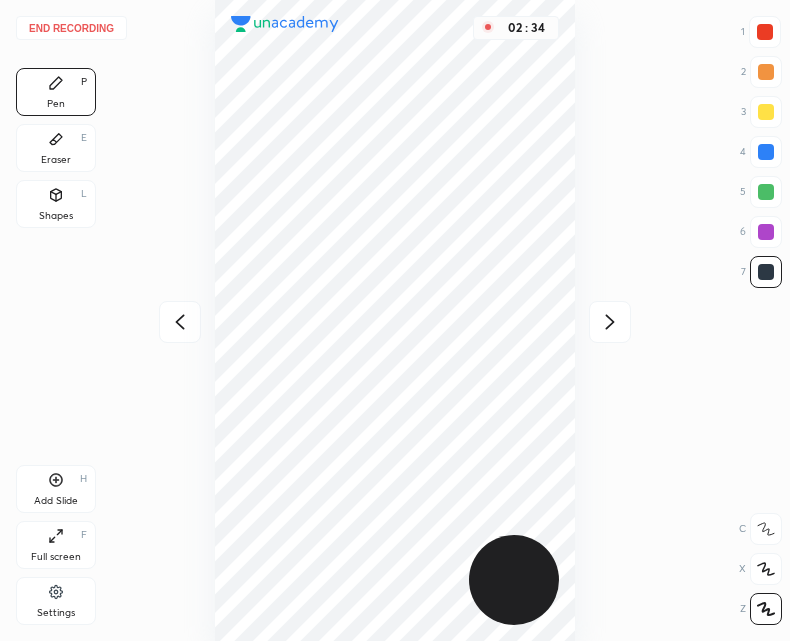 click 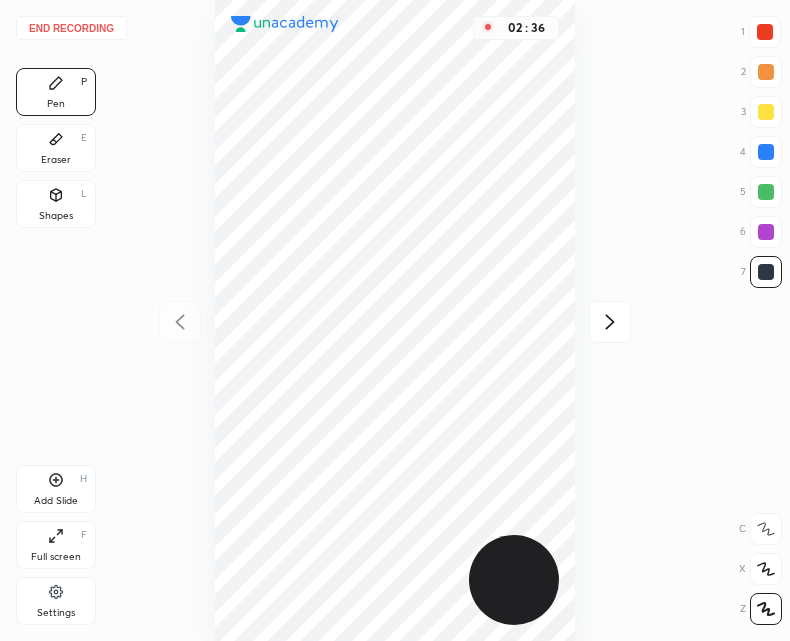 click 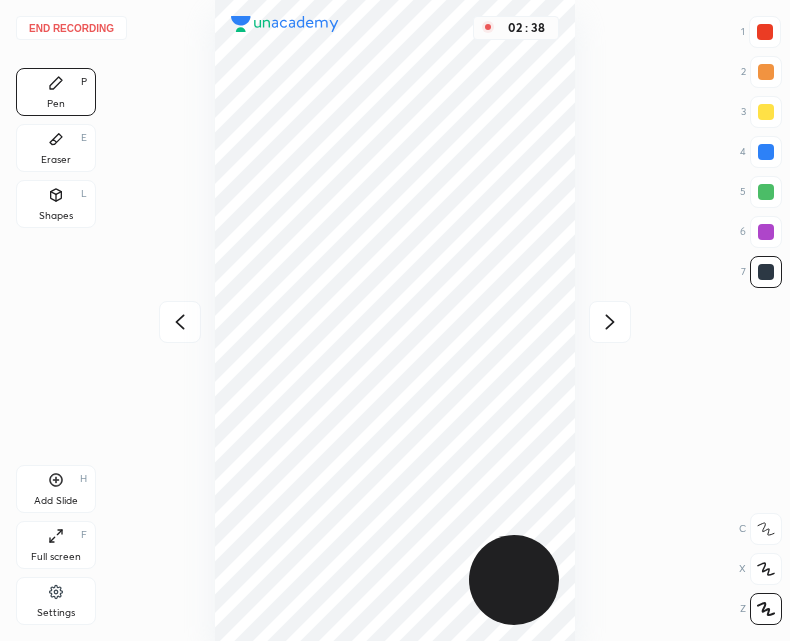 click at bounding box center [180, 322] 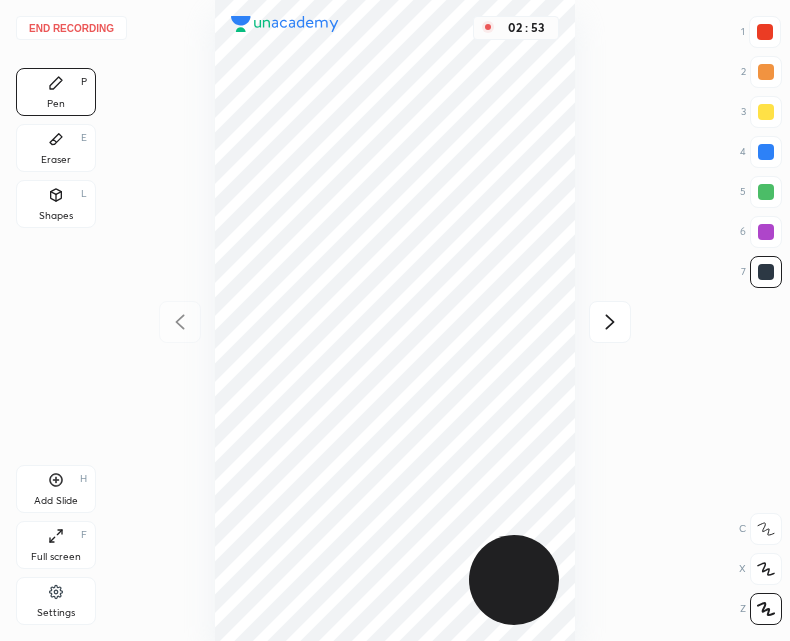 click on "End recording" at bounding box center (71, 28) 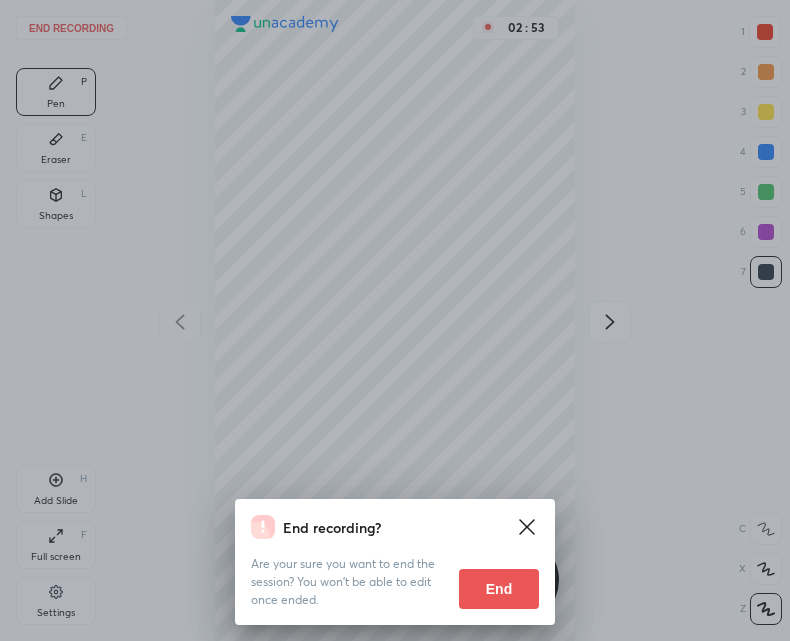 click on "End" at bounding box center (499, 589) 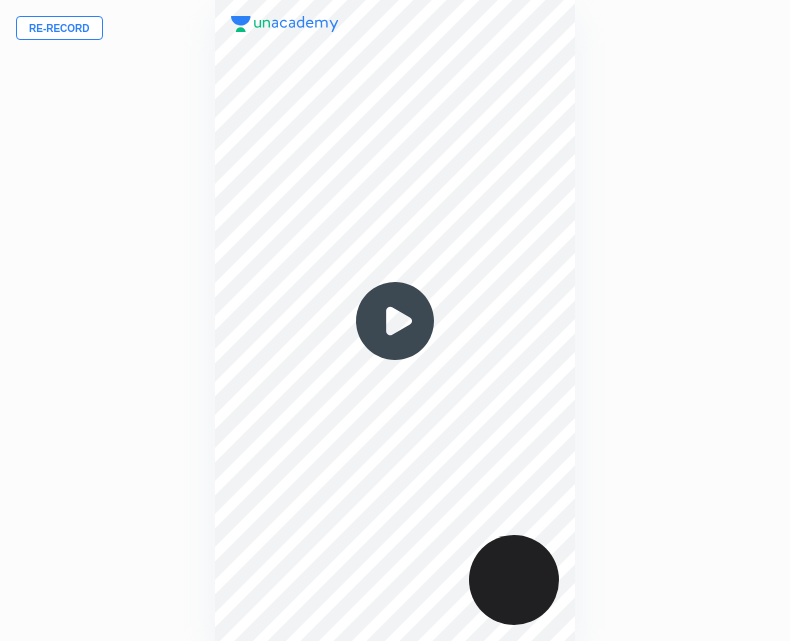 click on "Re-record" at bounding box center [59, 28] 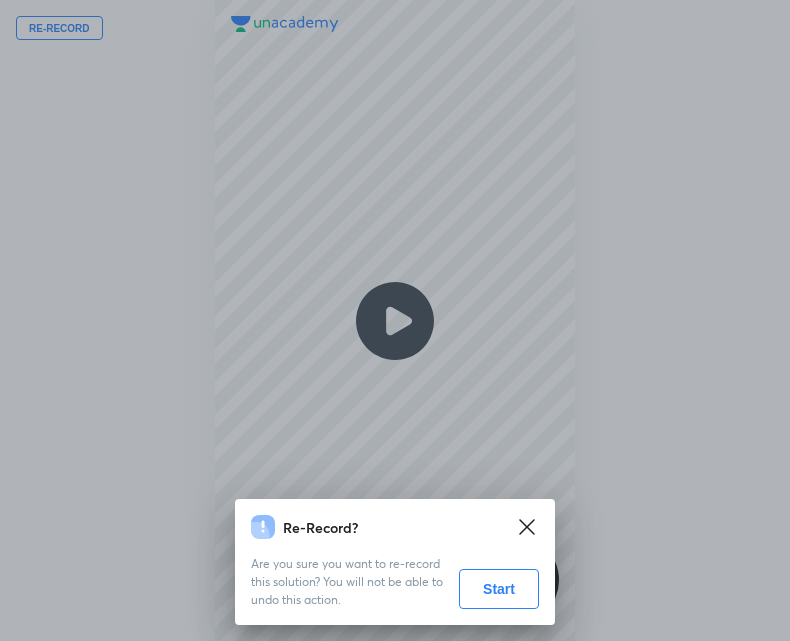 click on "Start" at bounding box center (499, 589) 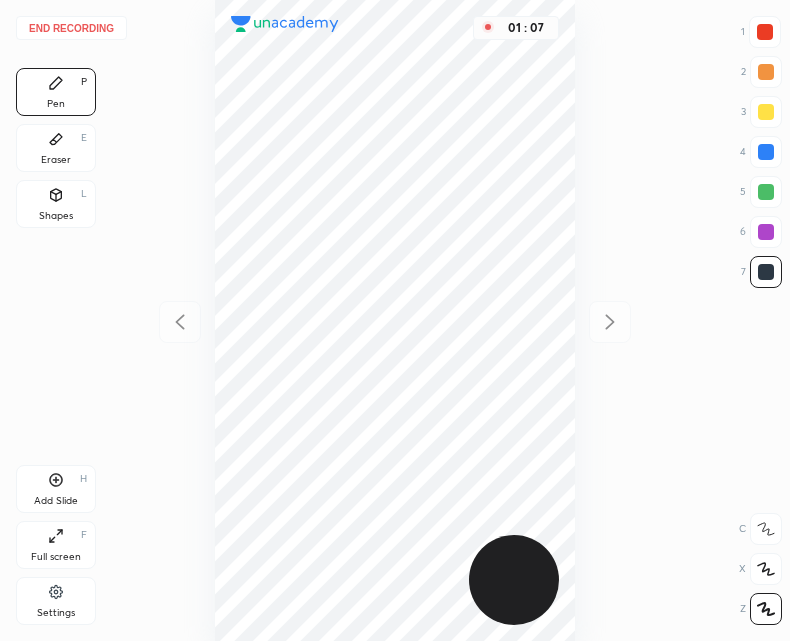 click on "Shapes" at bounding box center (56, 216) 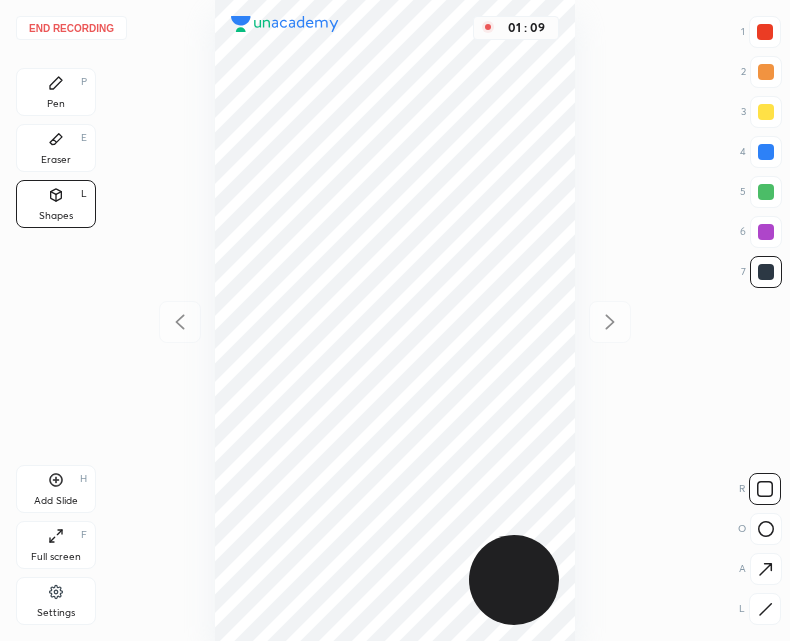click on "Pen P" at bounding box center (56, 92) 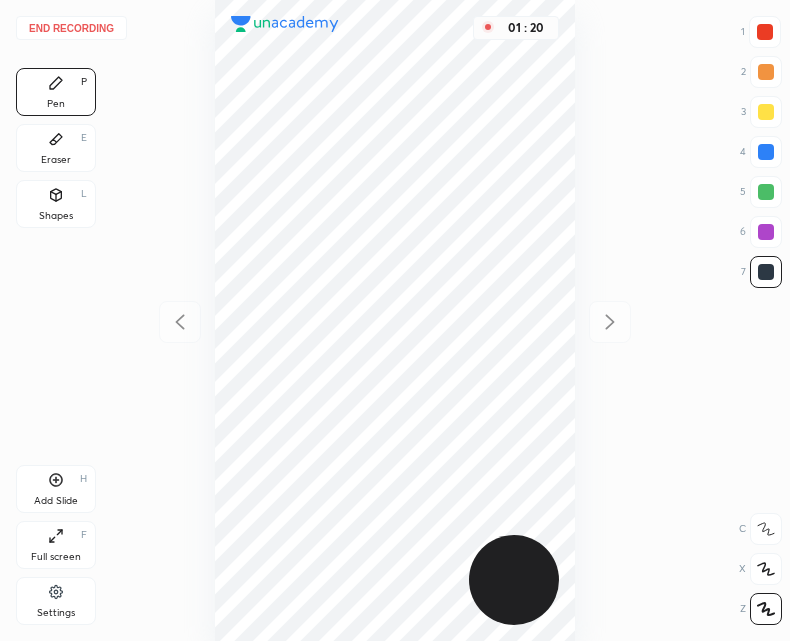 click on "Add Slide H" at bounding box center (56, 489) 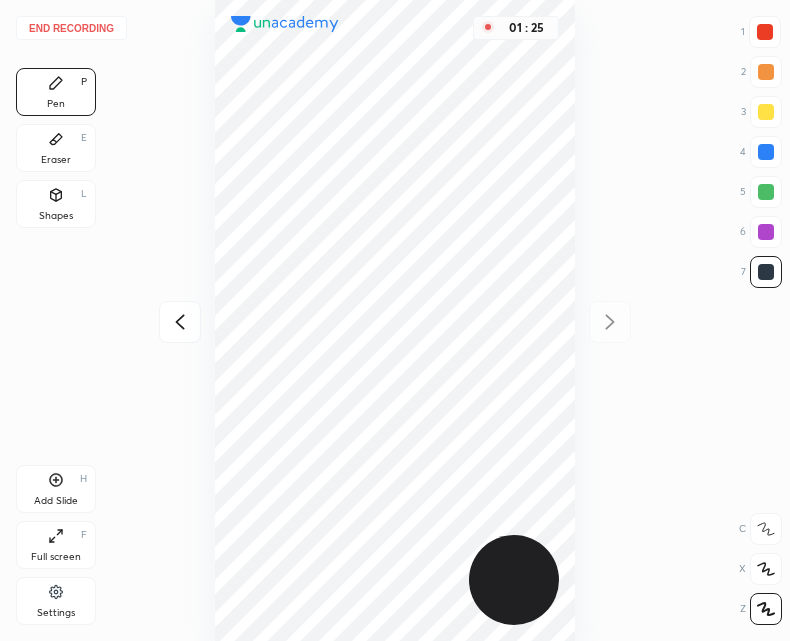click 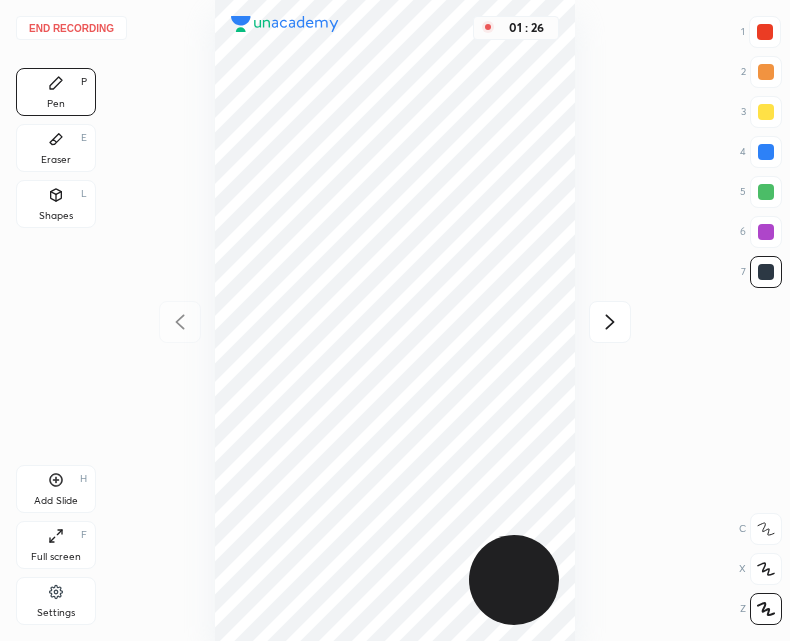 click at bounding box center [610, 322] 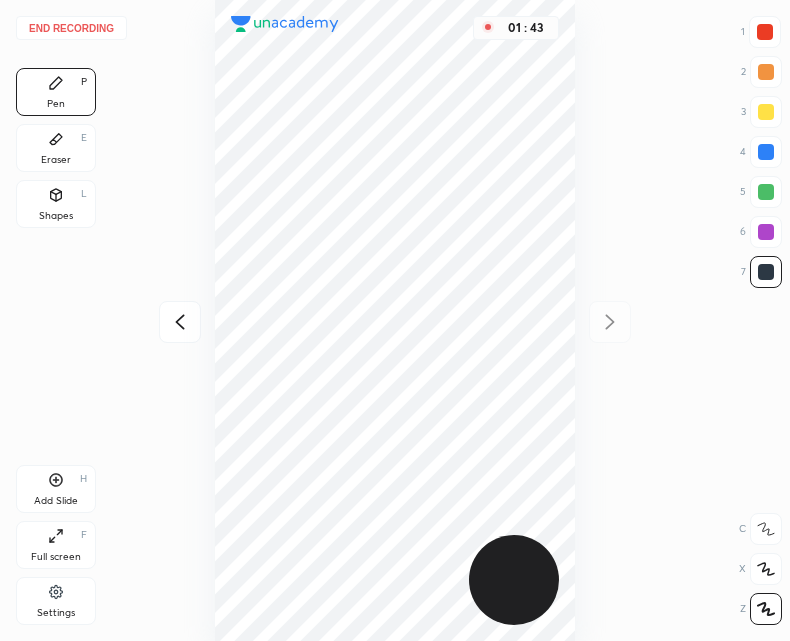 click on "Shapes L" at bounding box center (56, 204) 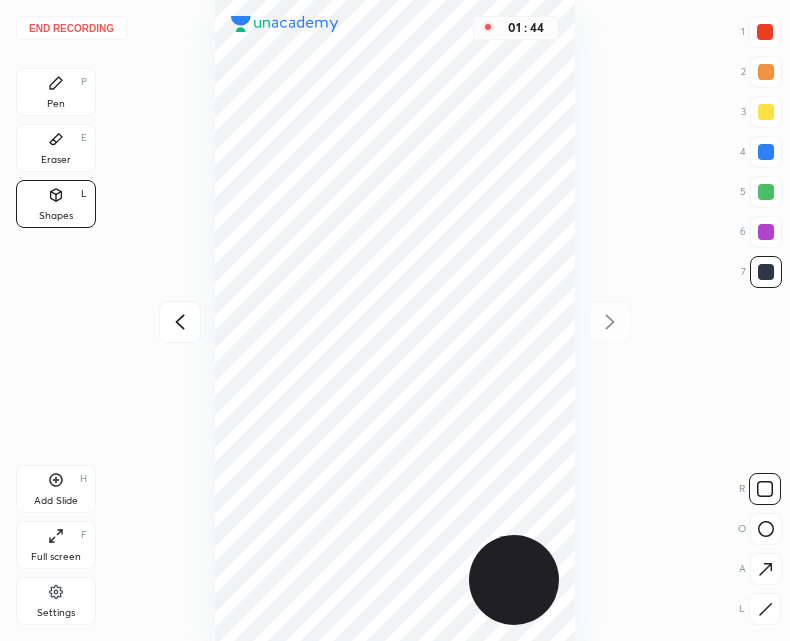 click on "Pen P" at bounding box center (56, 92) 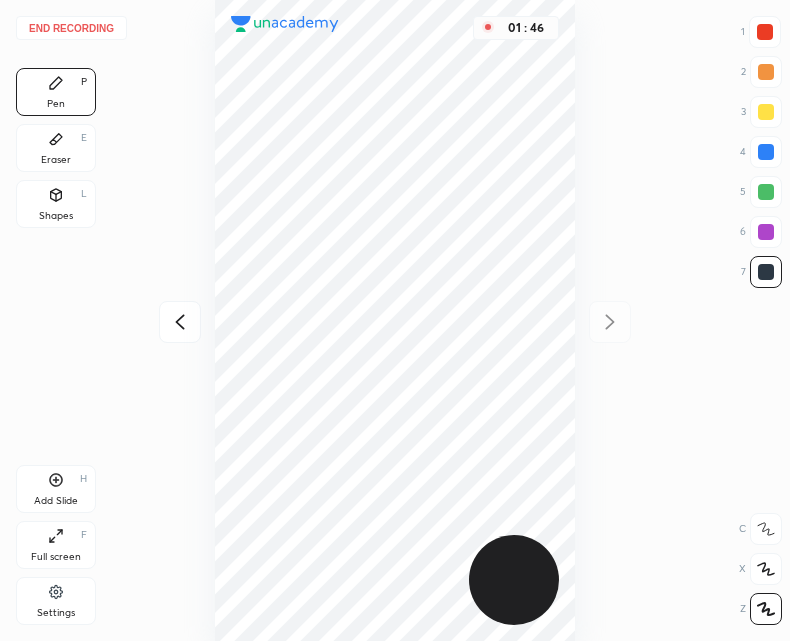 click 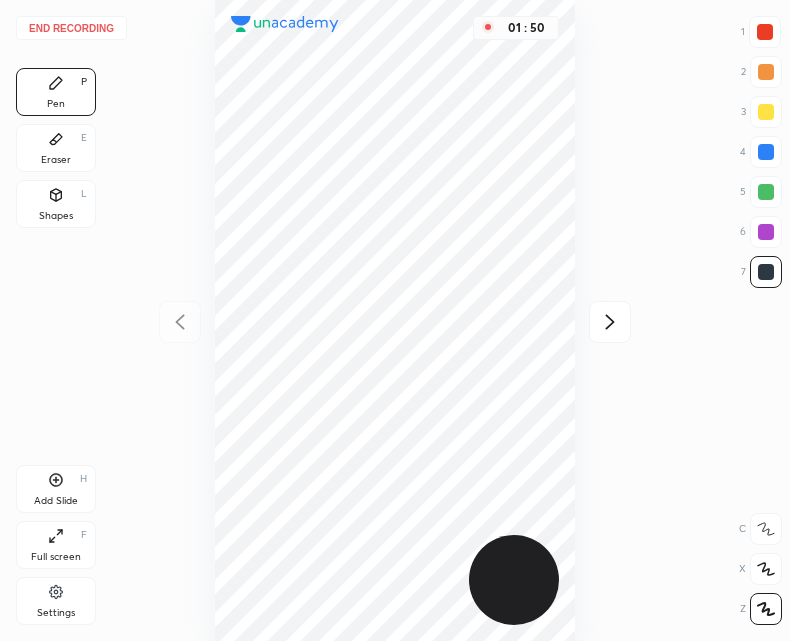 click 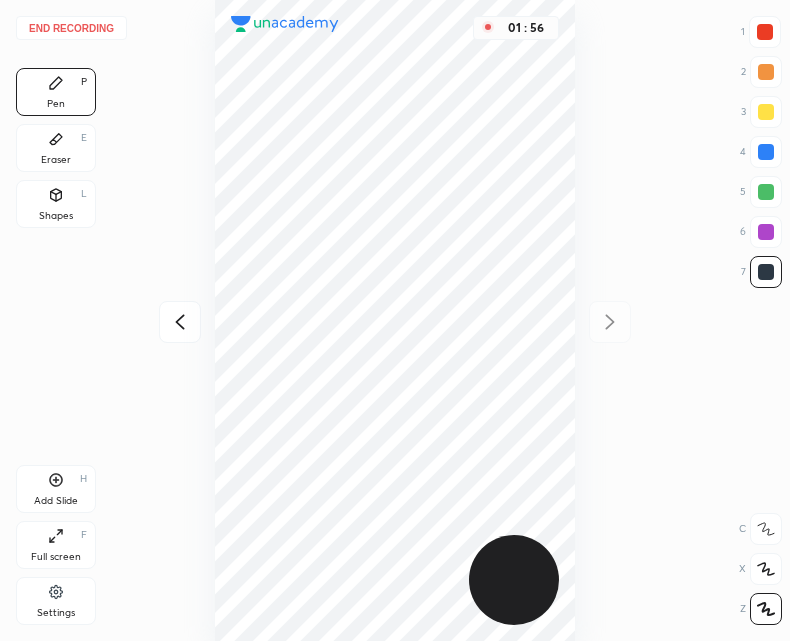 click on "Add Slide H" at bounding box center (56, 489) 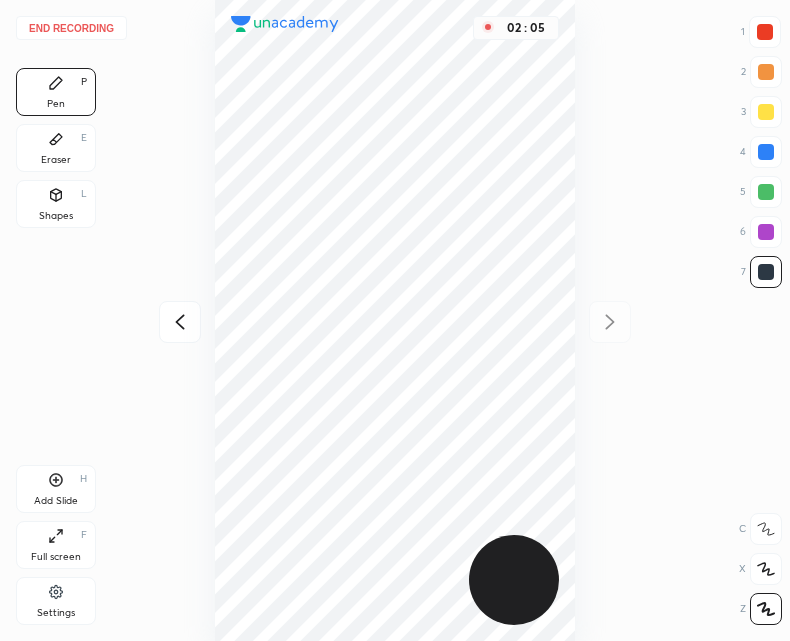 click at bounding box center [180, 322] 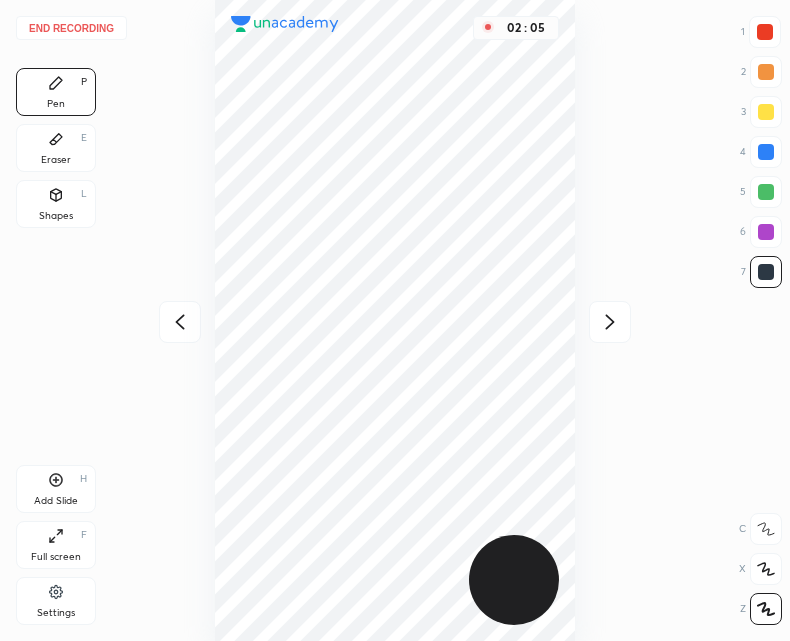 click 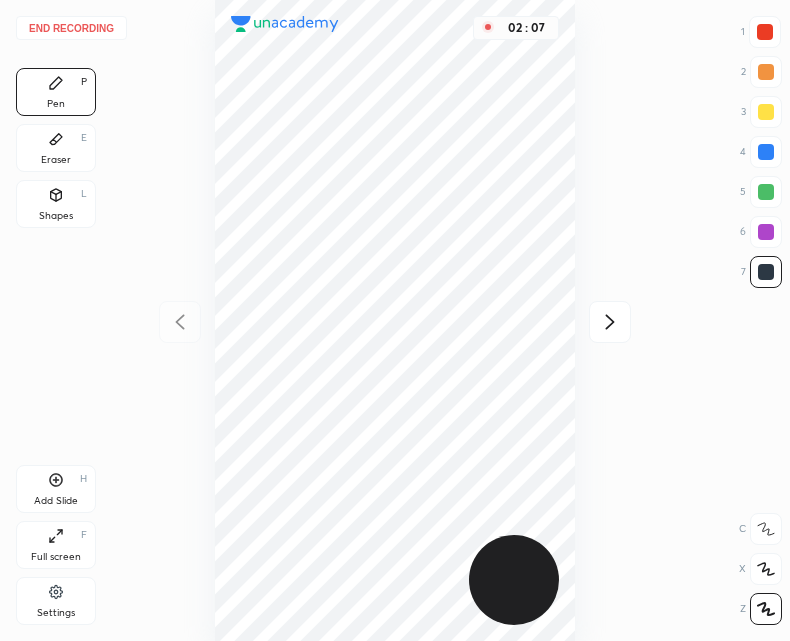 click 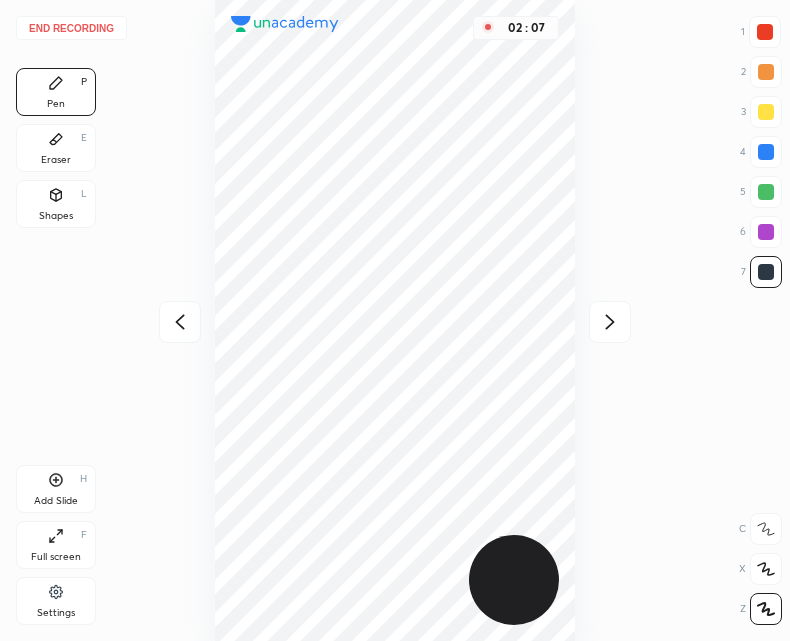 click 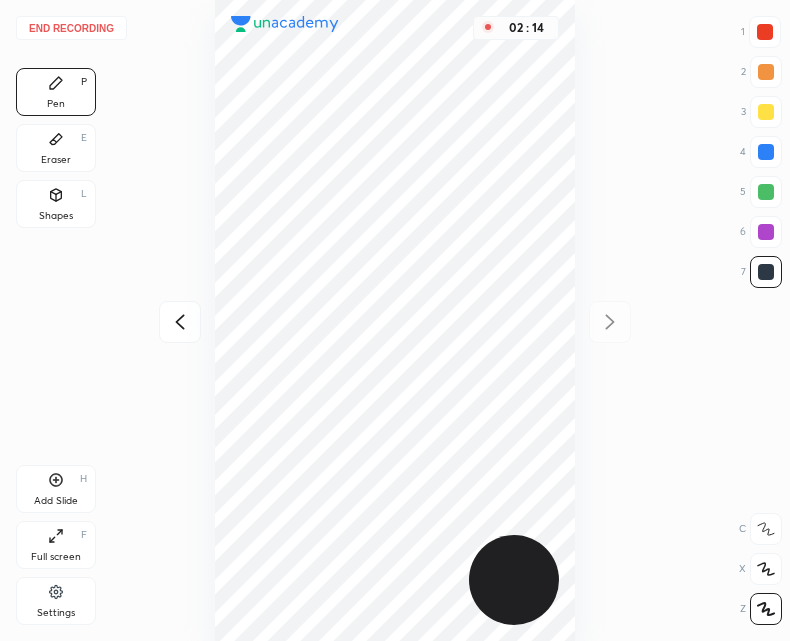 click 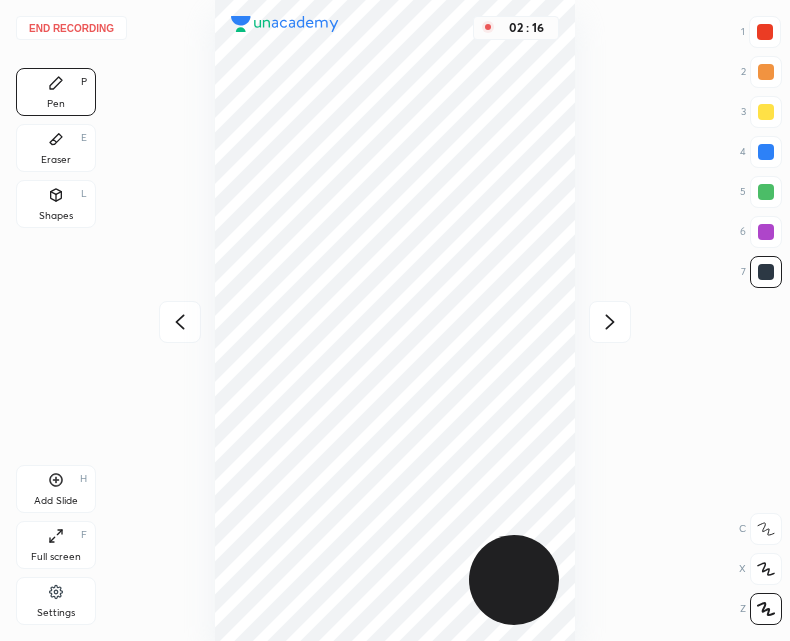 click 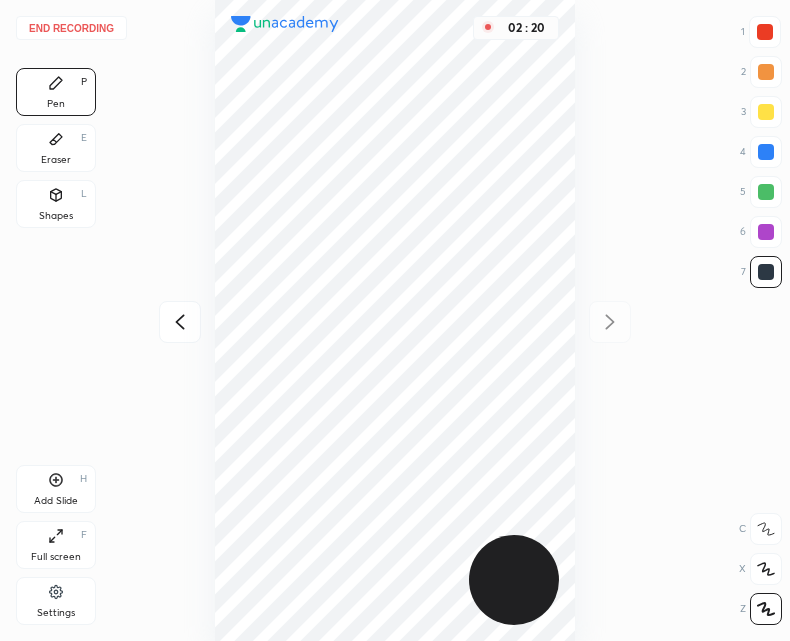 click 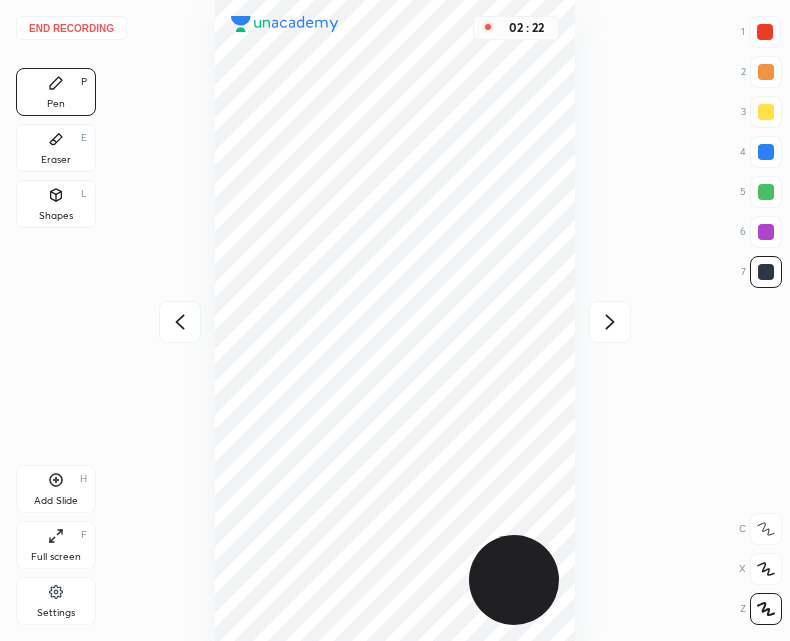 click 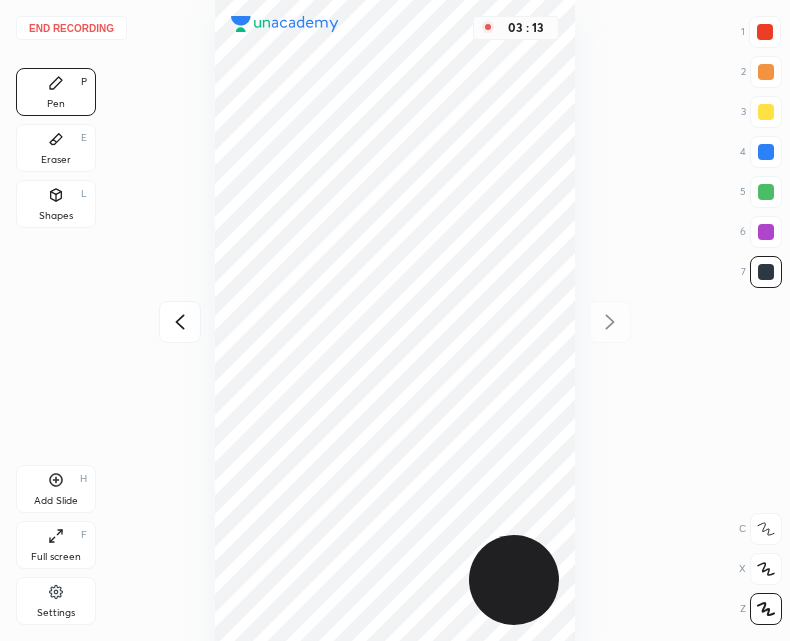 click on "End recording 1 2 3 4 5 6 7 R O A L C X Z Erase all C X Z Pen P Eraser E Shapes L Add Slide H Full screen F Settings 03 : 13" at bounding box center (395, 320) 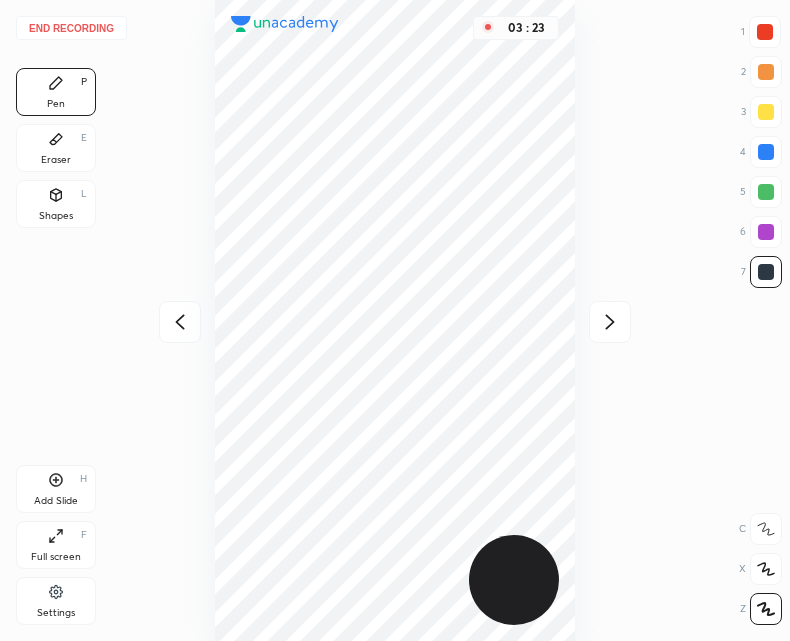click 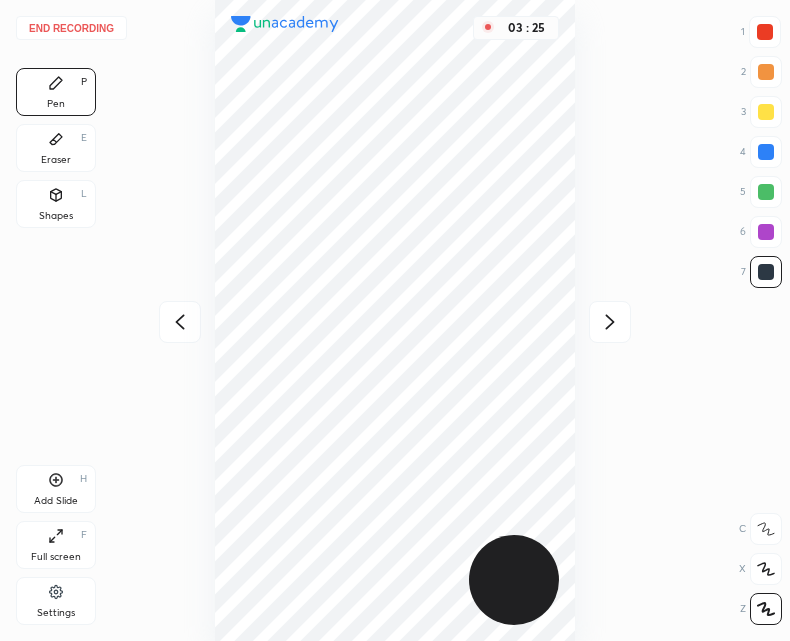 click 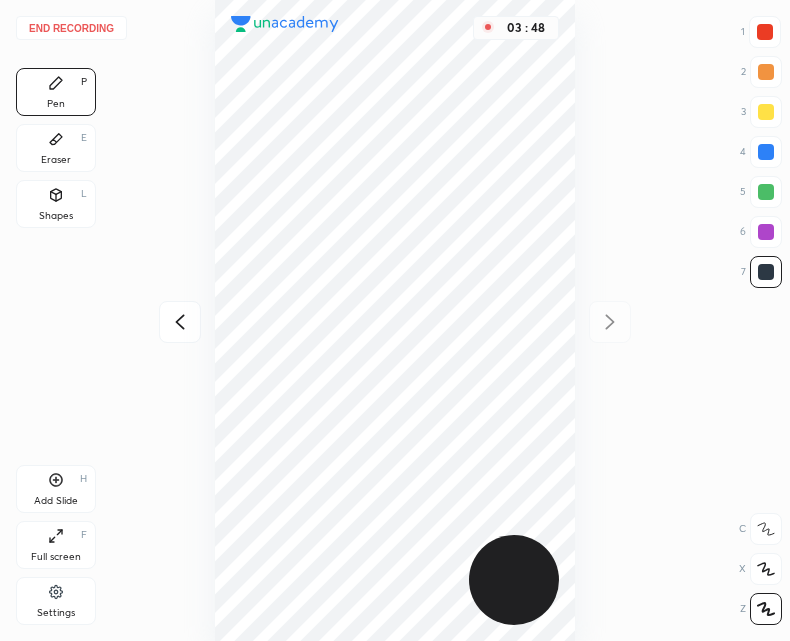 click on "End recording" at bounding box center (71, 28) 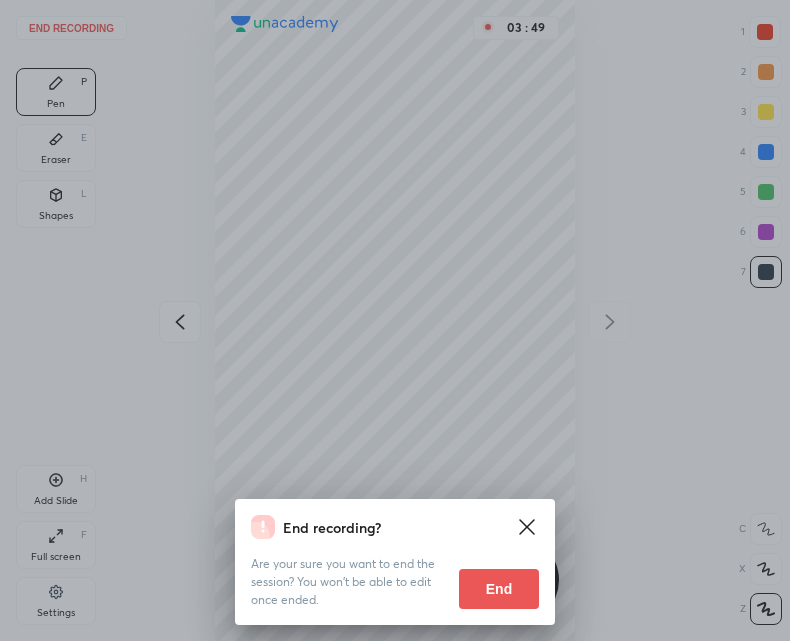 click on "End" at bounding box center (499, 589) 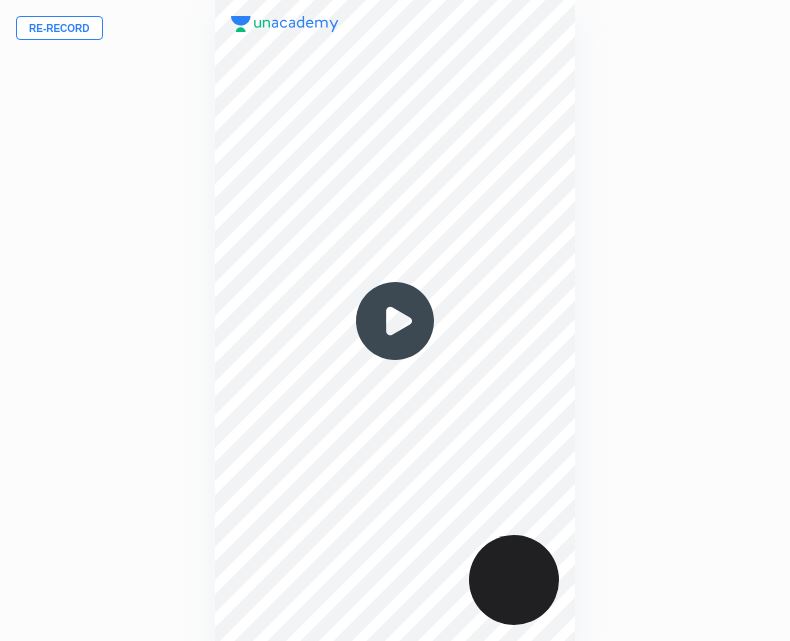 click at bounding box center (395, 321) 